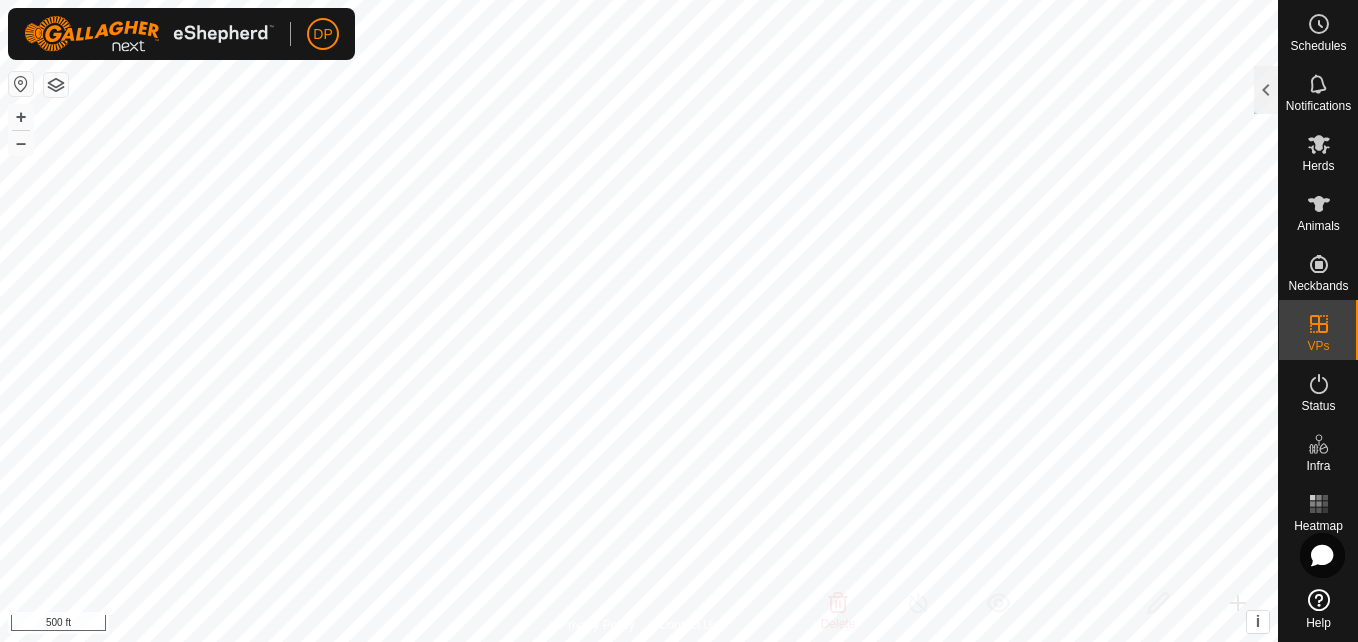 scroll, scrollTop: 0, scrollLeft: 0, axis: both 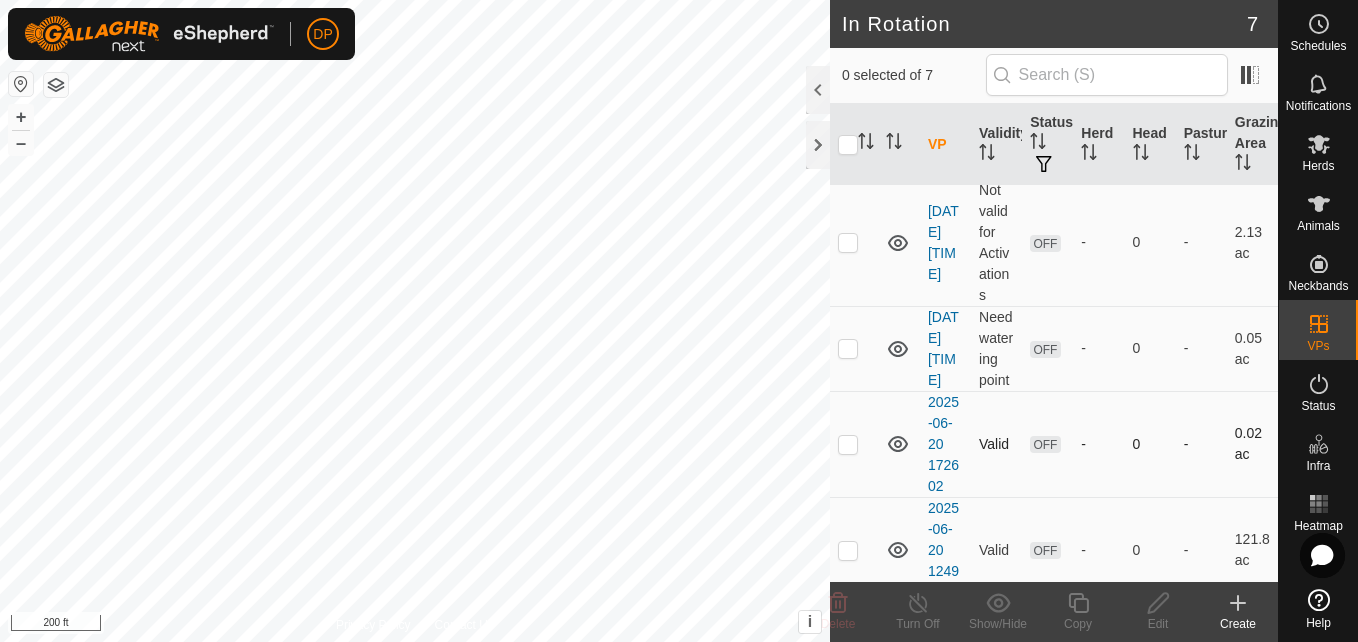 click at bounding box center (848, 444) 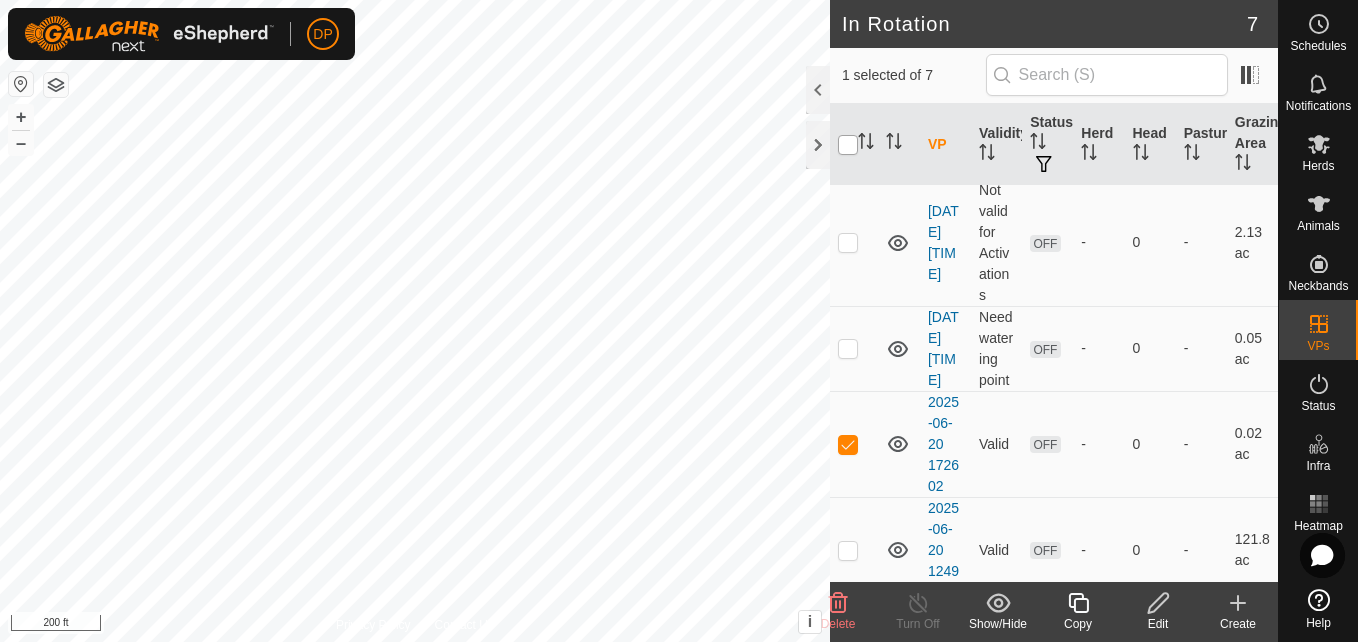 click at bounding box center (848, 145) 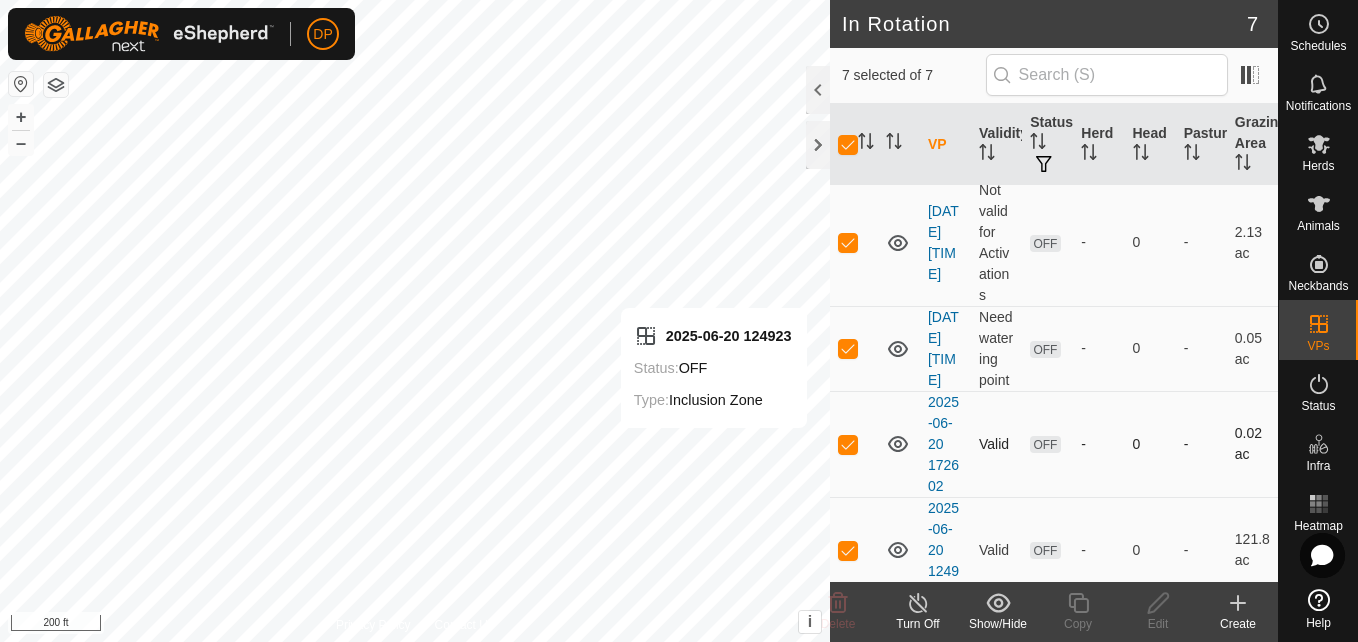 click 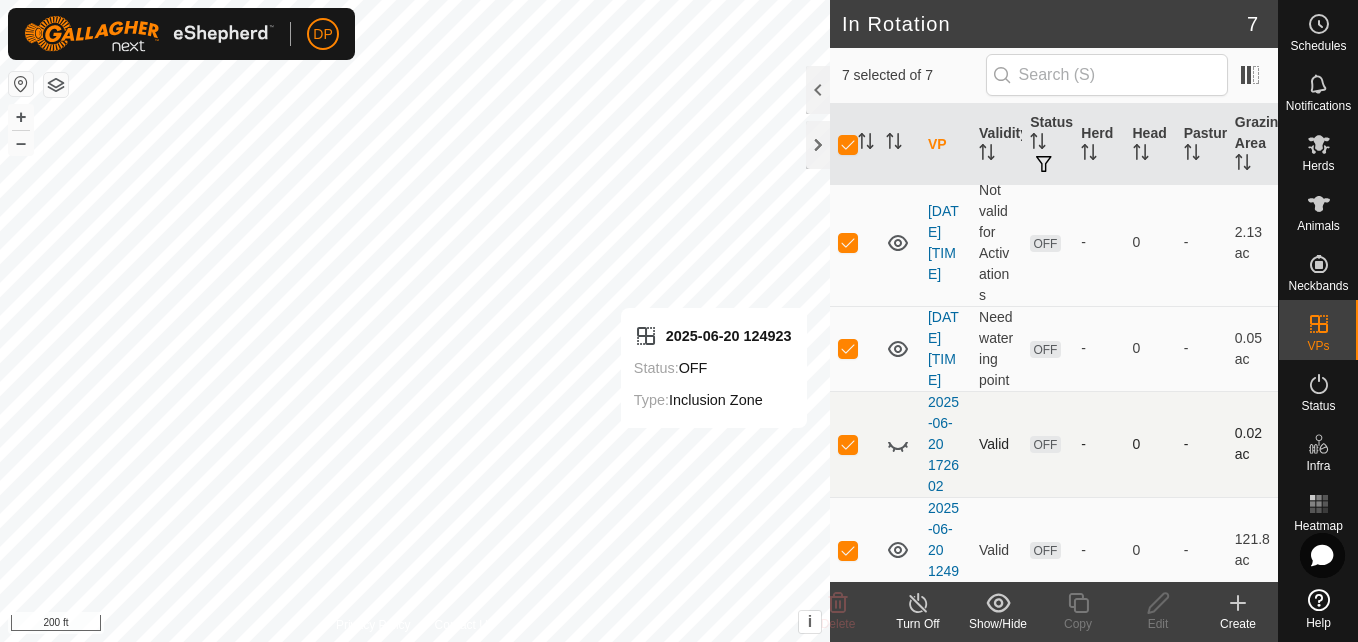 click 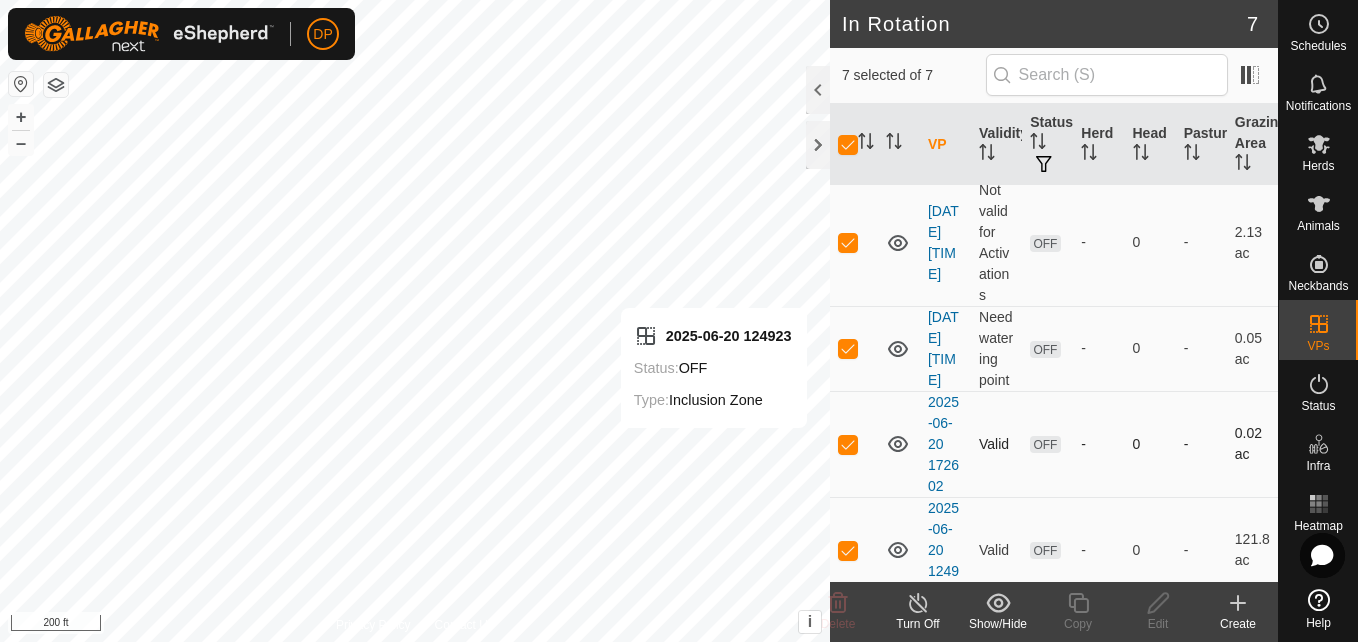 click on "Create" 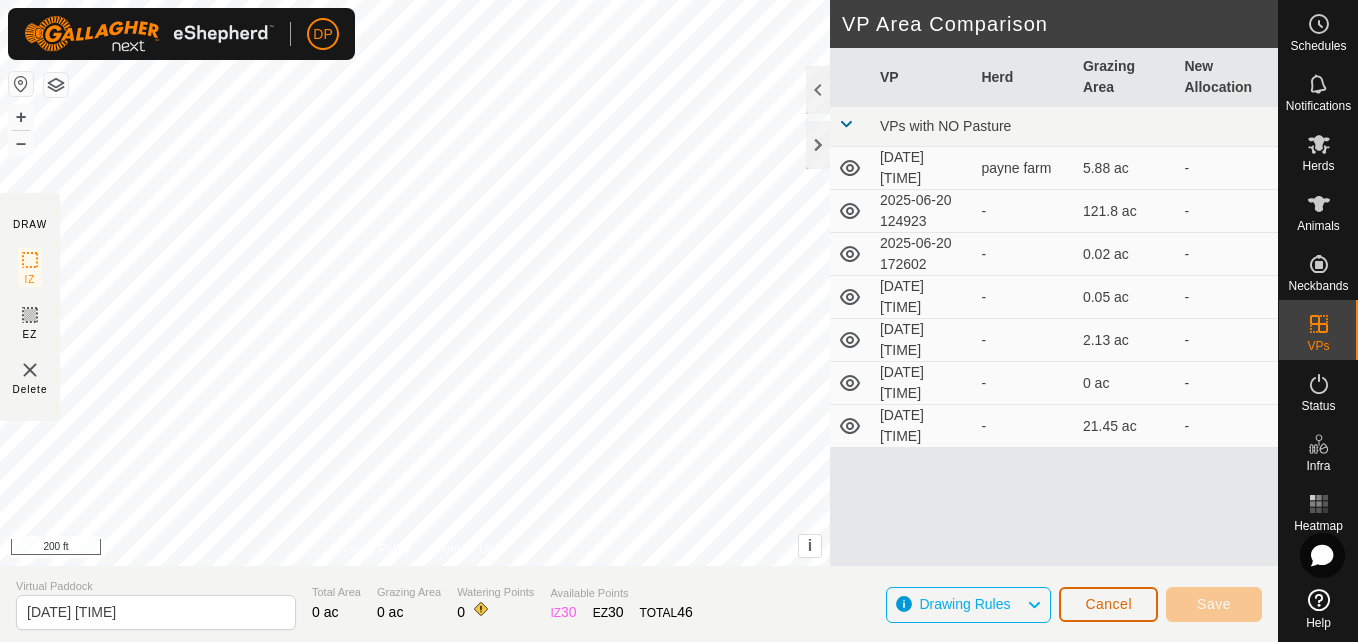 click on "Cancel" 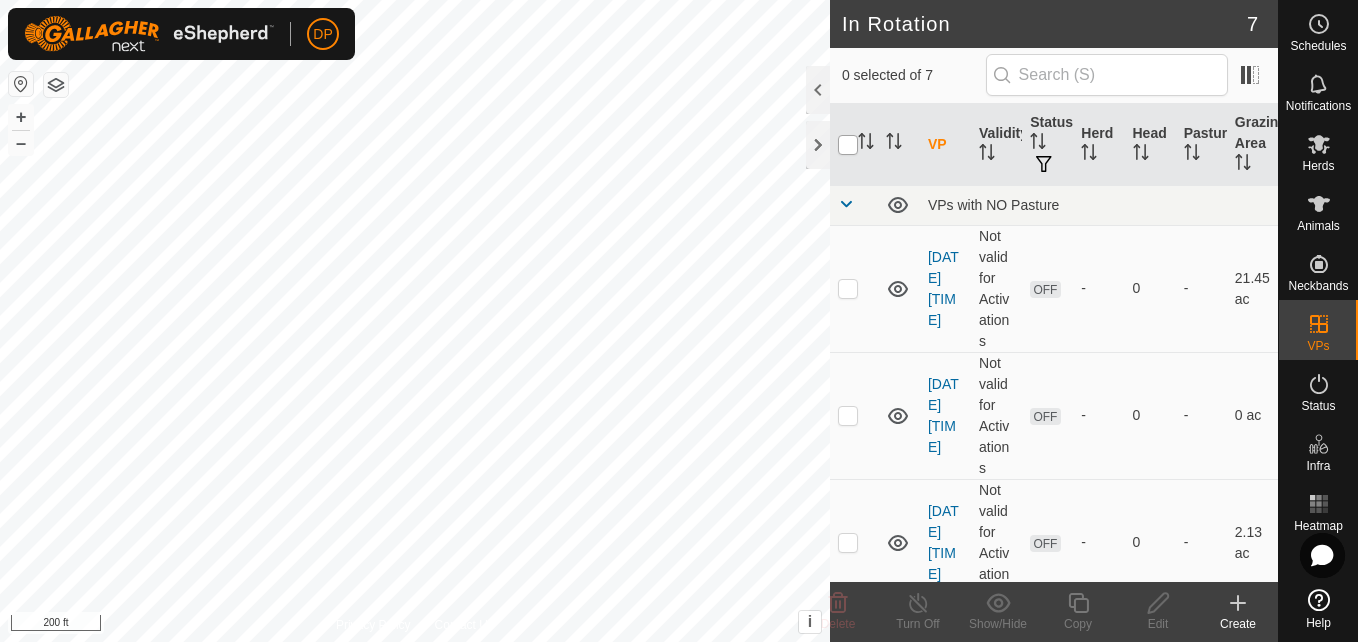 click at bounding box center [848, 145] 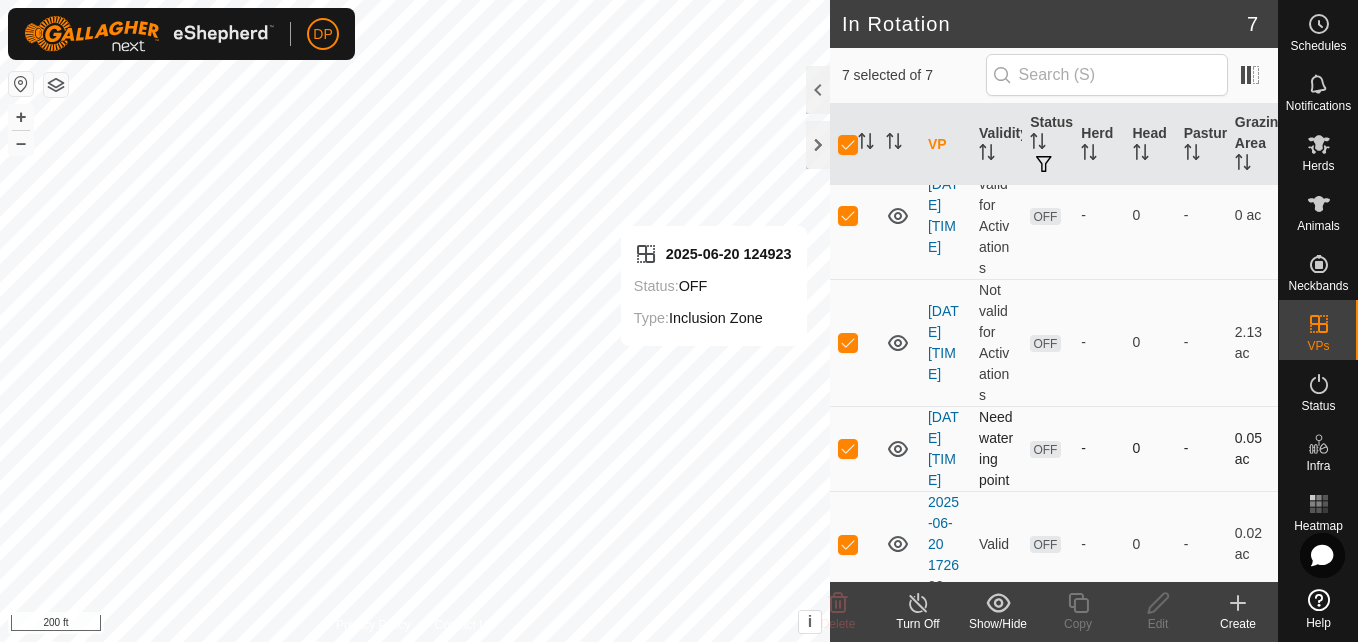 scroll, scrollTop: 300, scrollLeft: 0, axis: vertical 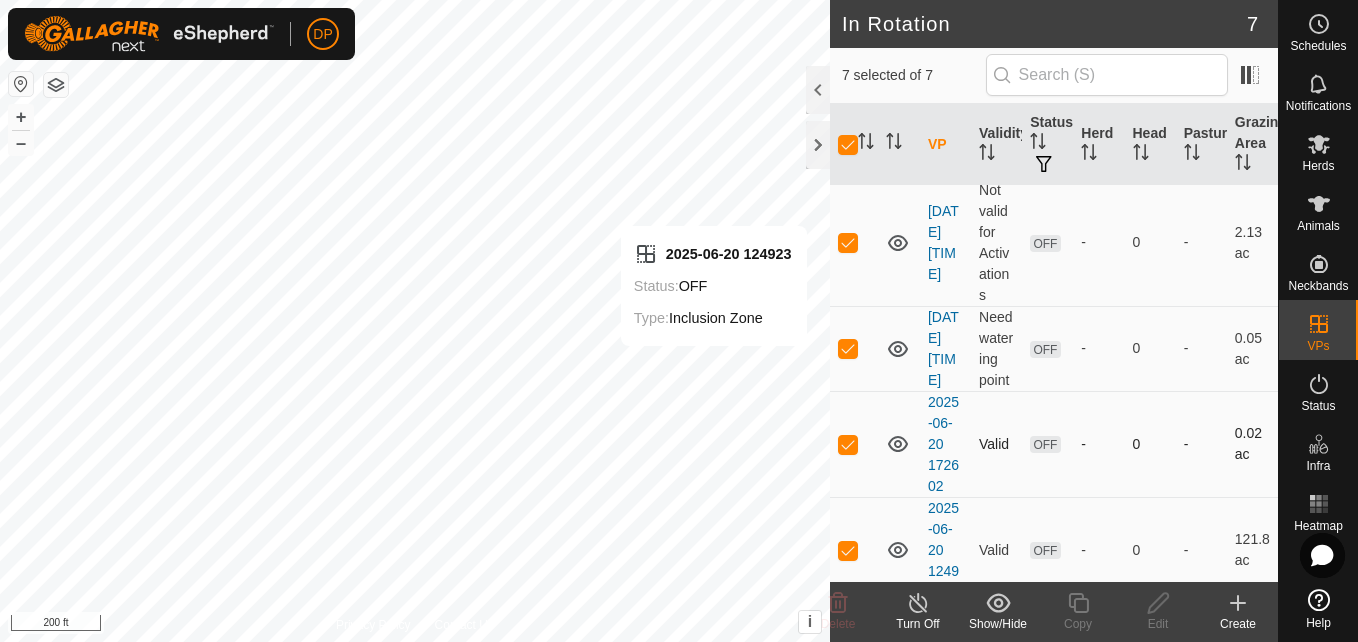 click 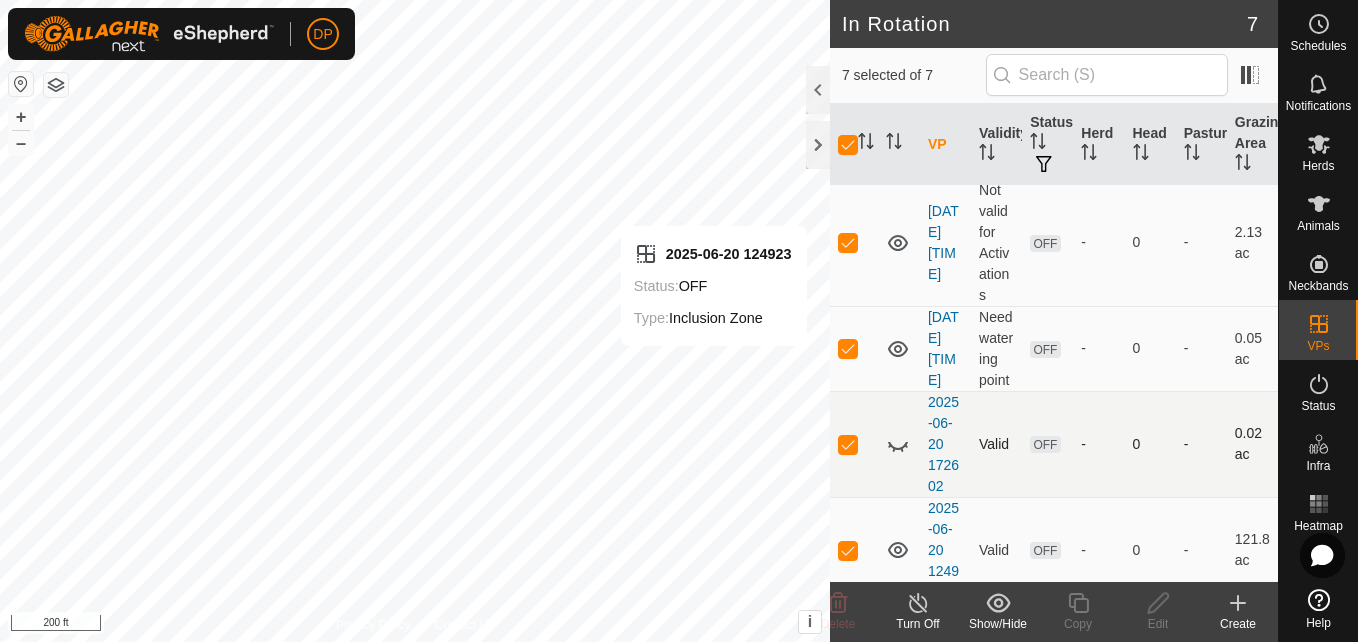 click 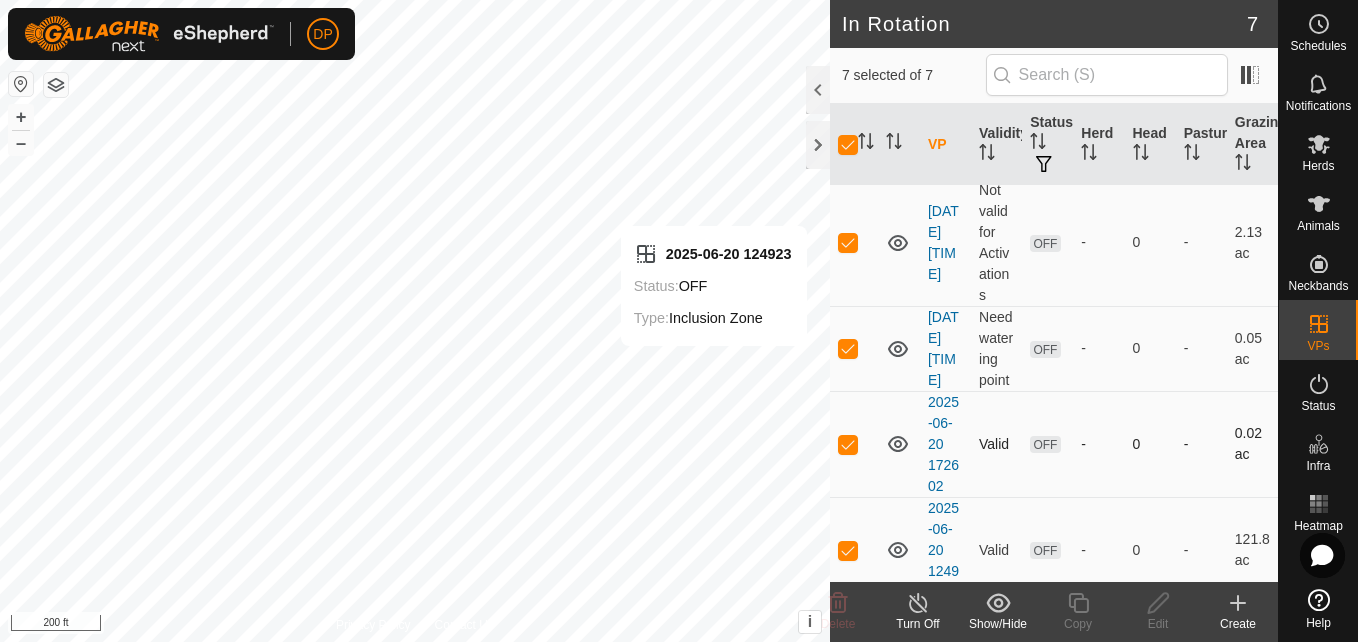 click at bounding box center [848, 444] 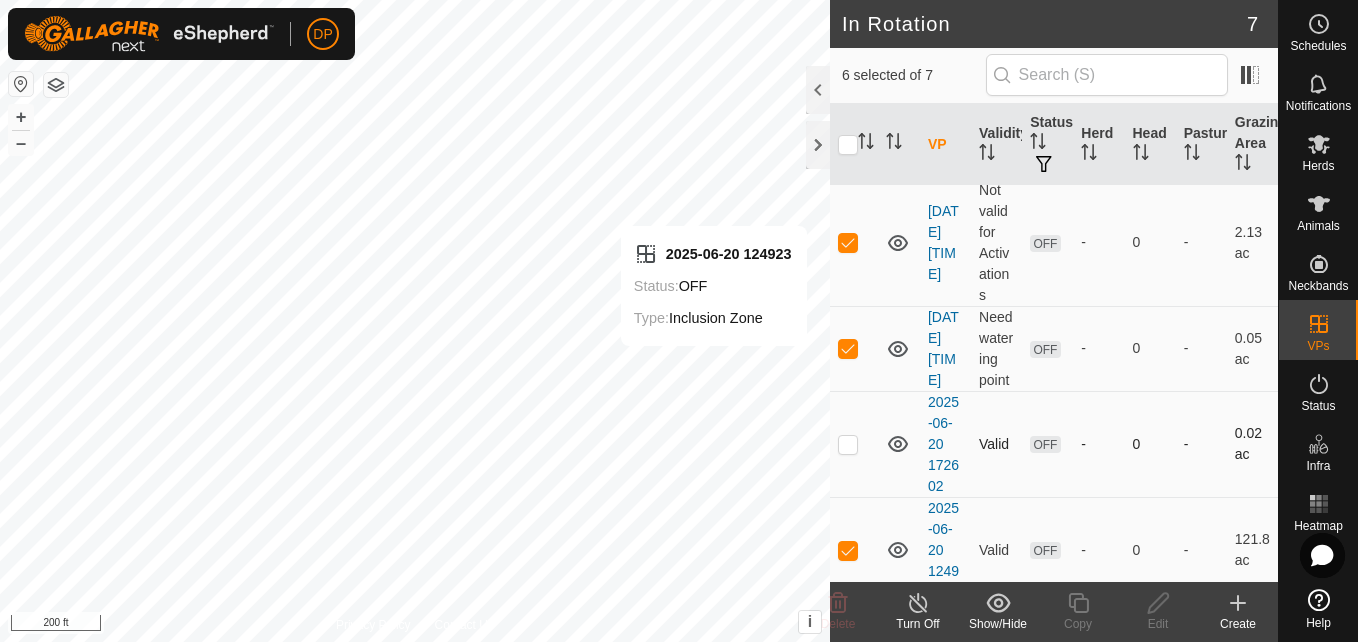 click at bounding box center [848, 444] 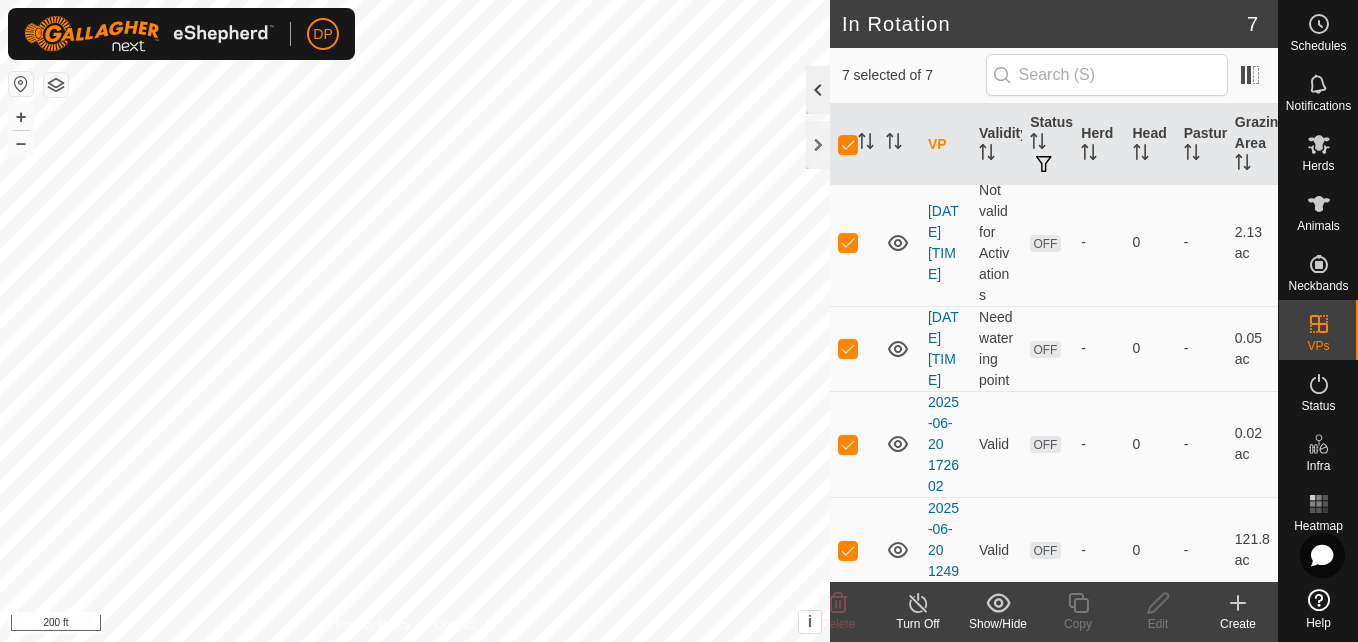 click 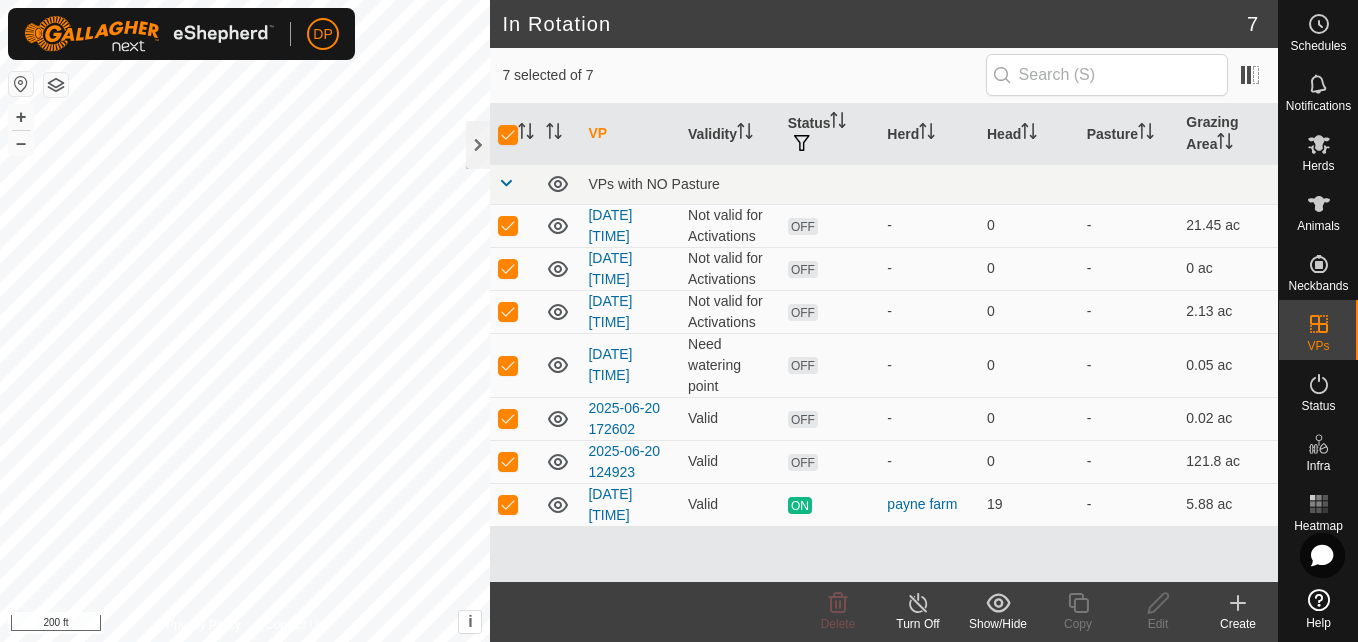 scroll, scrollTop: 0, scrollLeft: 0, axis: both 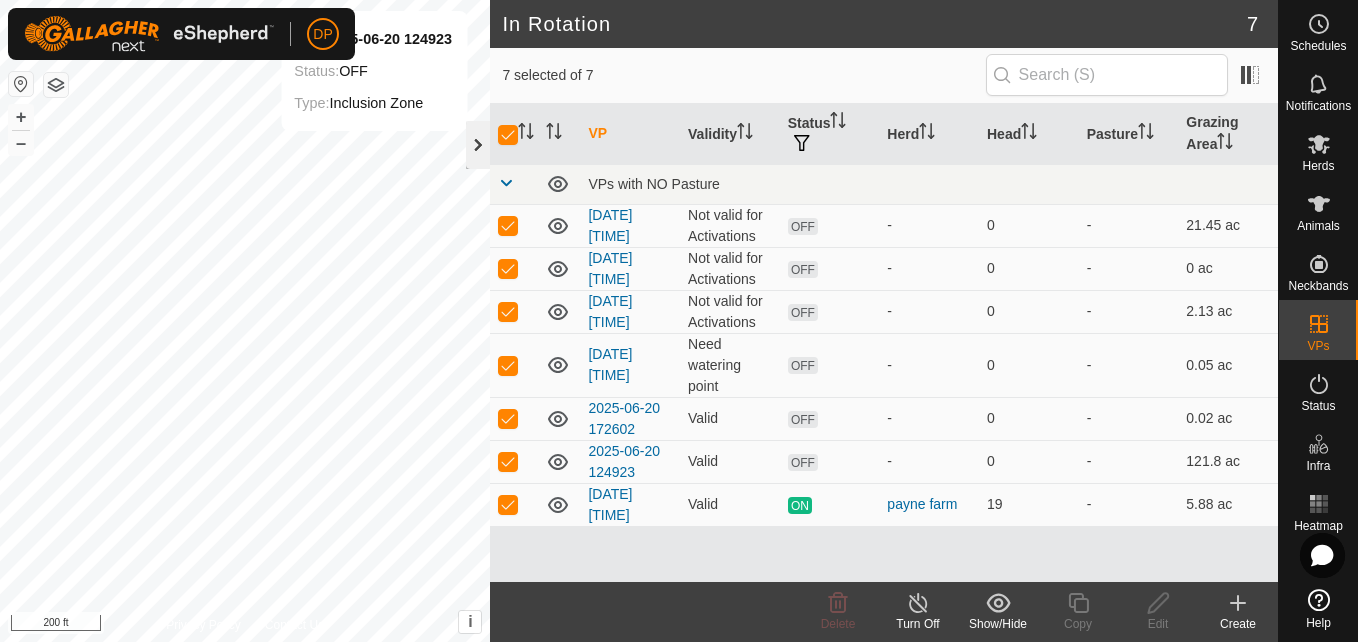 click 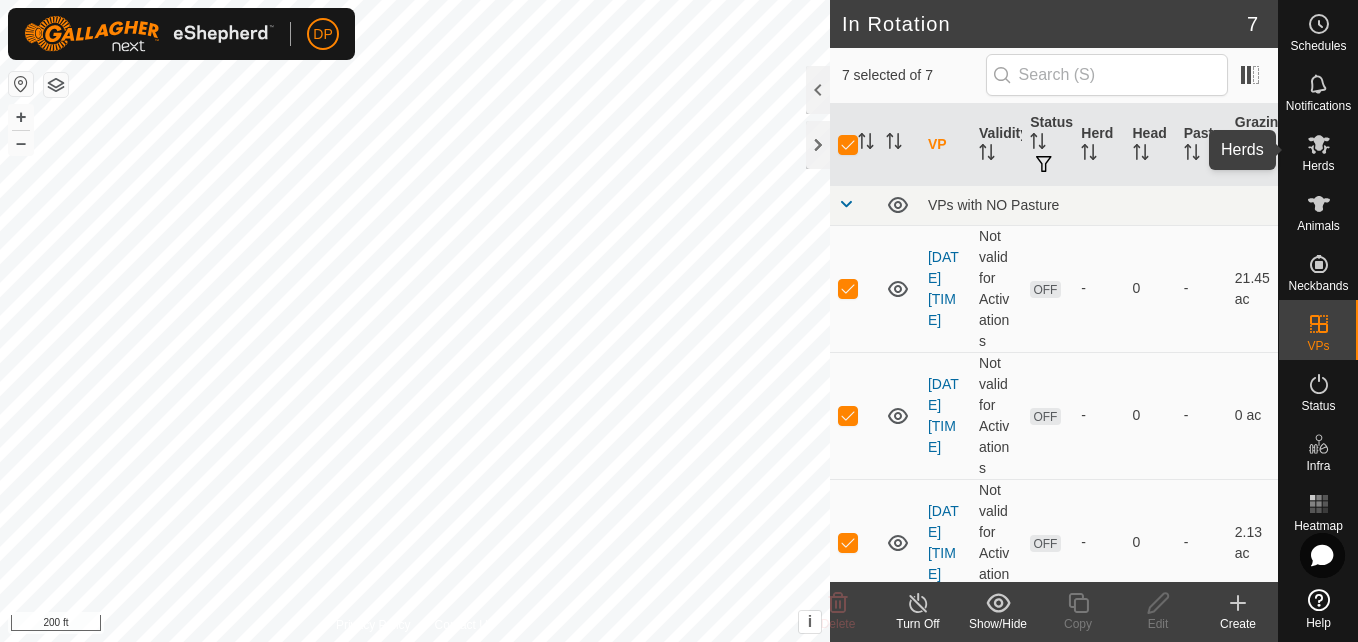 click on "Herds" at bounding box center [1318, 166] 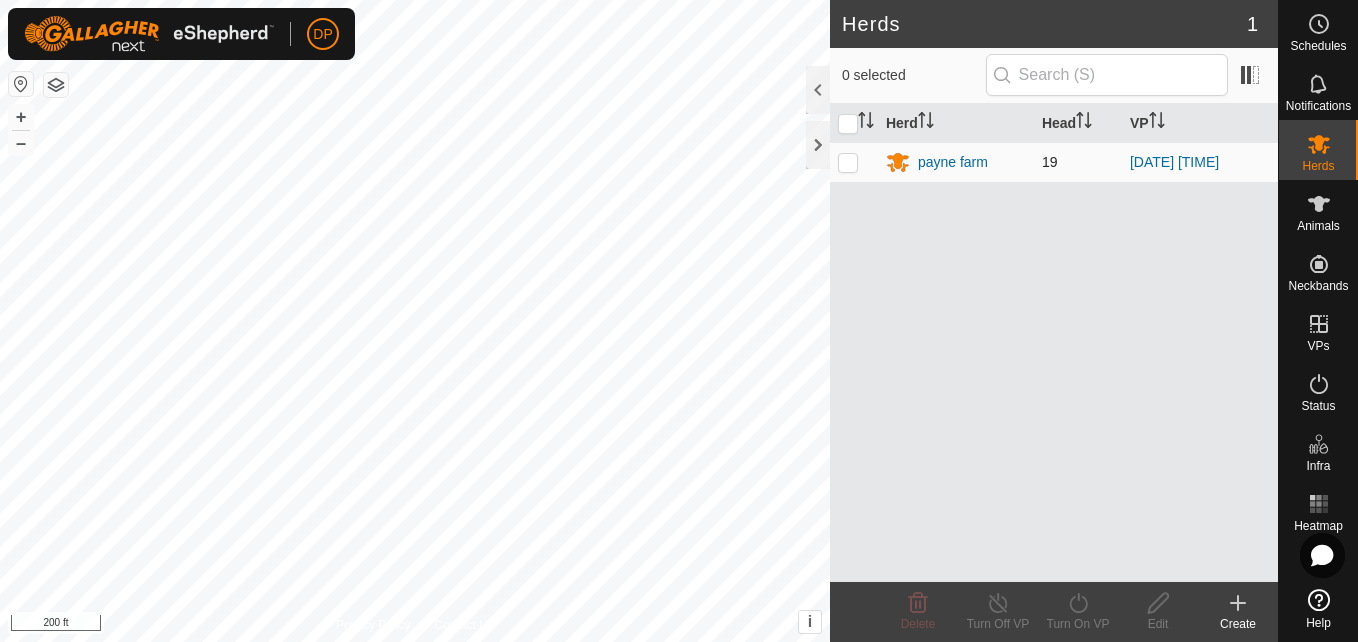 click at bounding box center [848, 162] 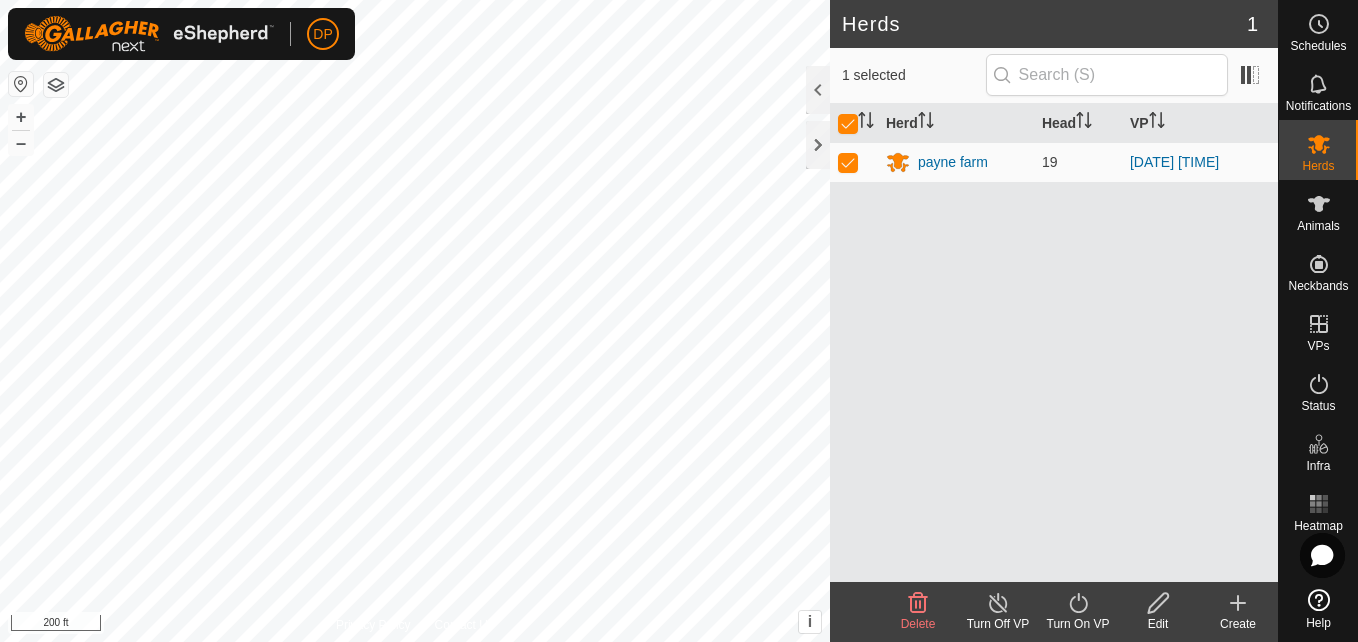 click 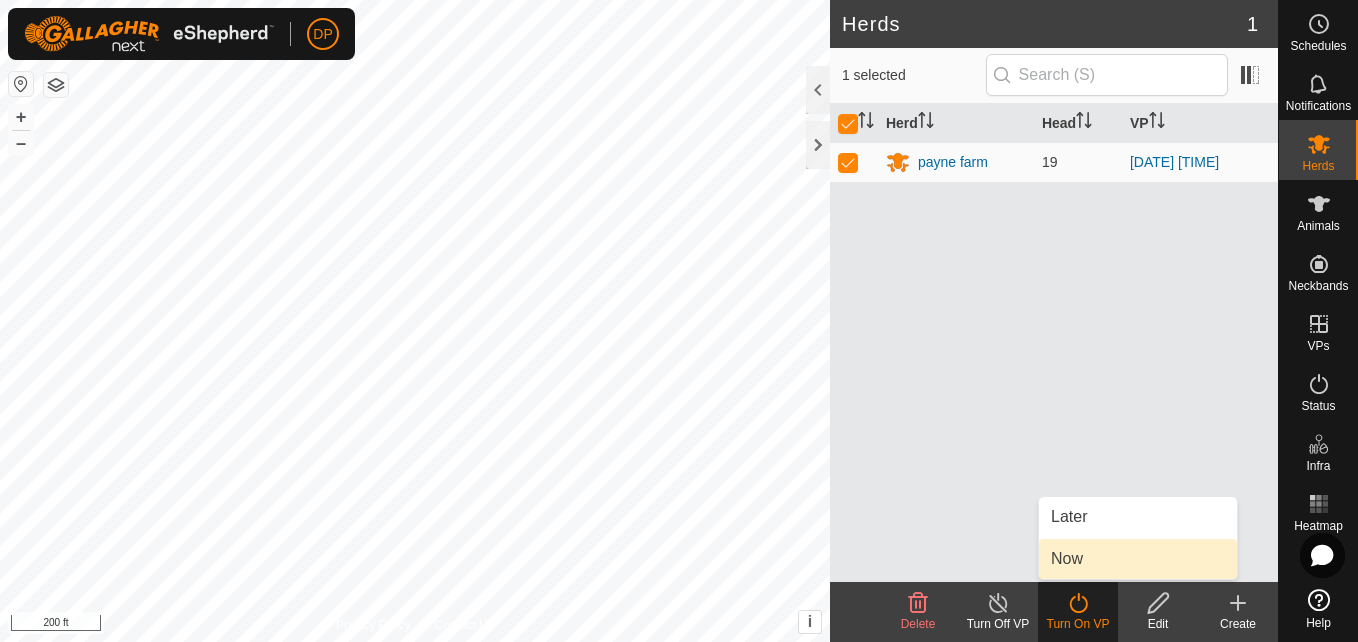 click on "Now" at bounding box center [1138, 559] 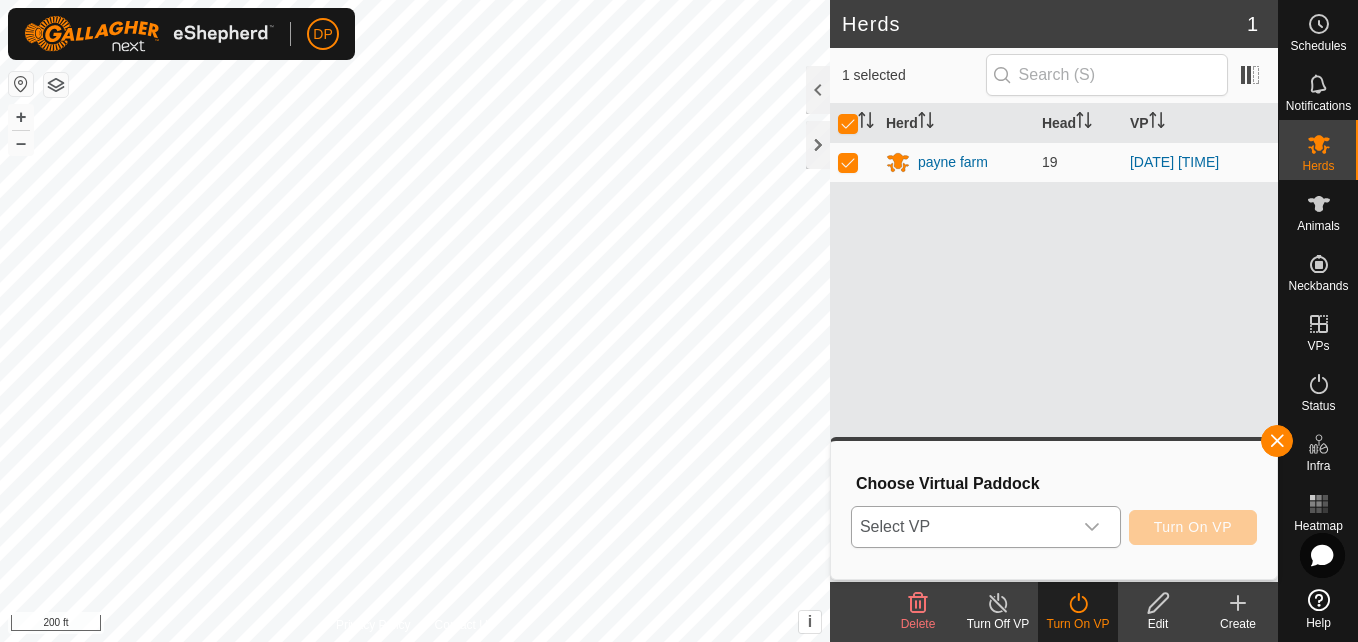 click 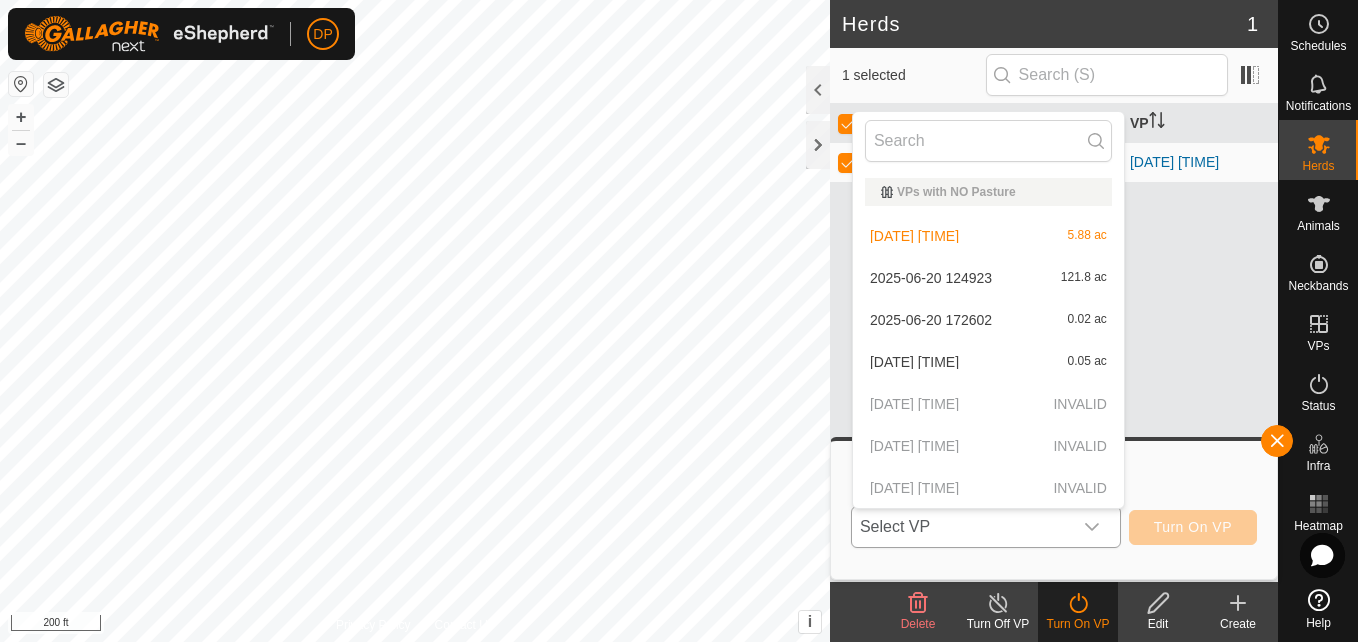 click on "[DATE] [TIME]  0.02 ac" at bounding box center [988, 320] 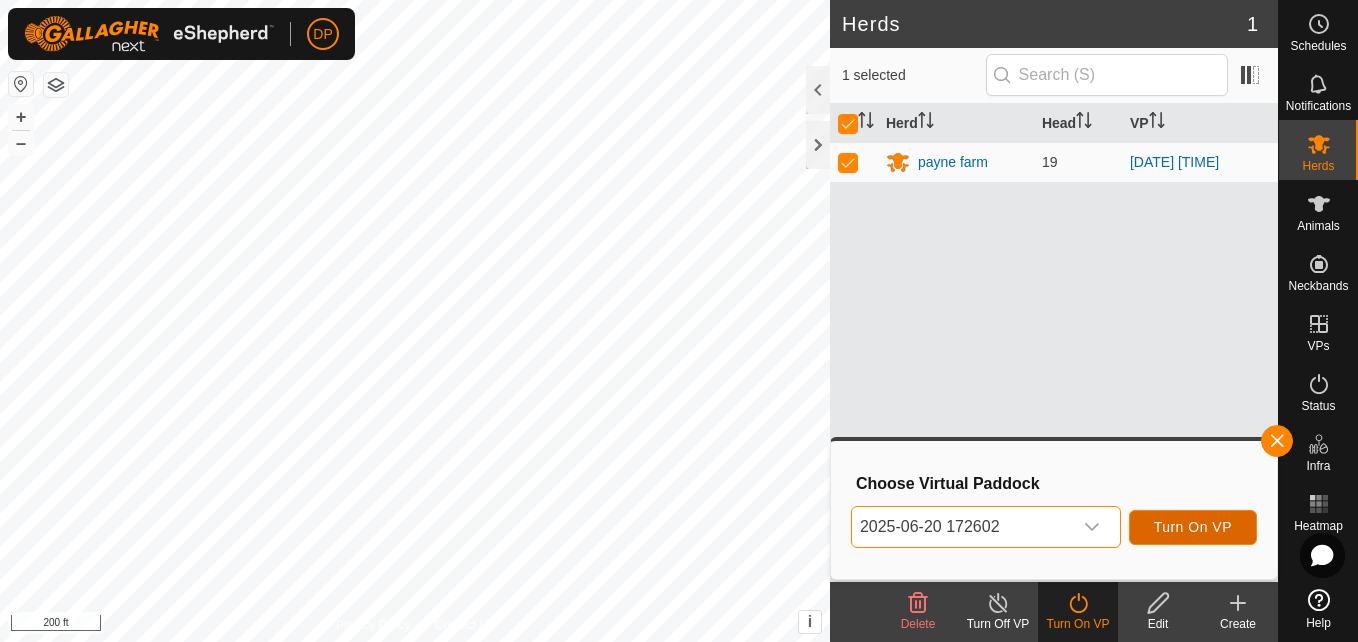 click on "Turn On VP" at bounding box center [1193, 527] 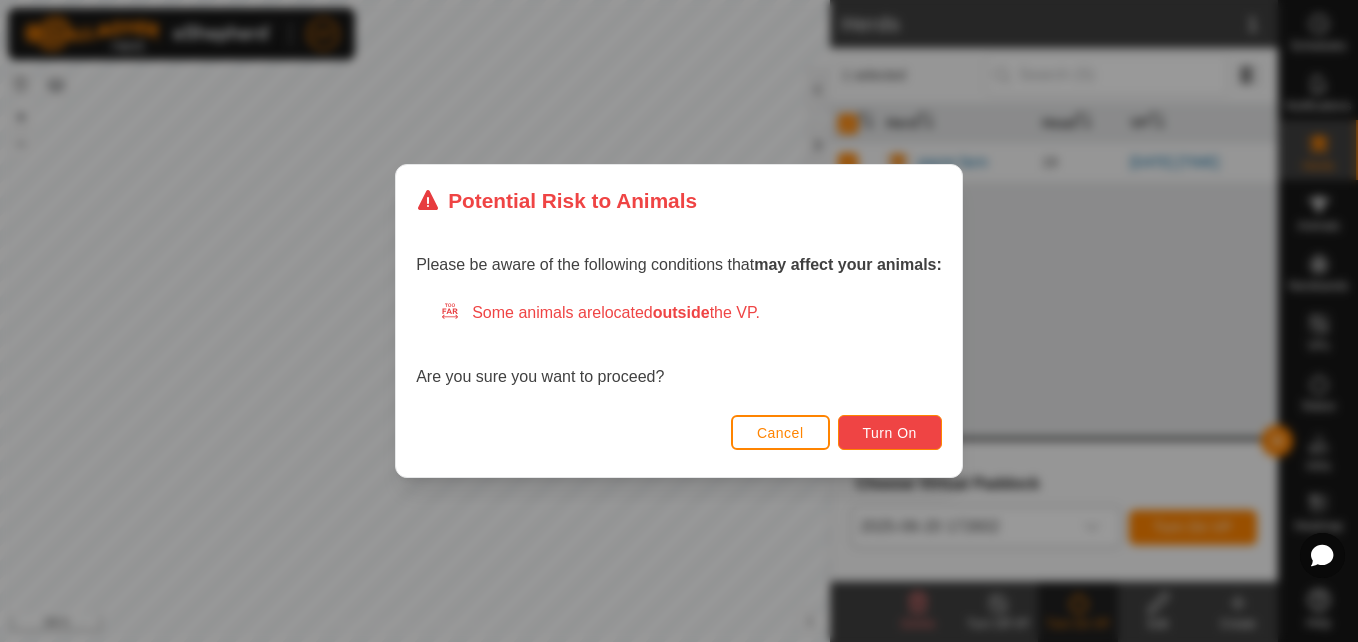 click on "Turn On" at bounding box center [890, 432] 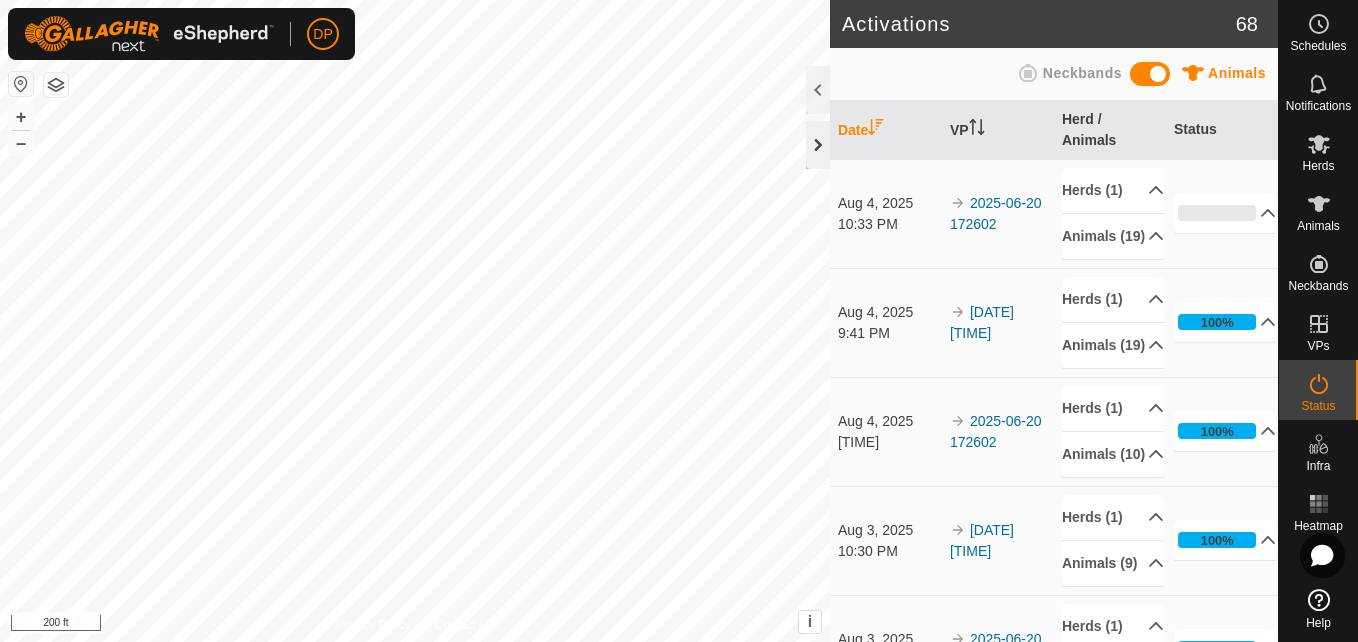 click 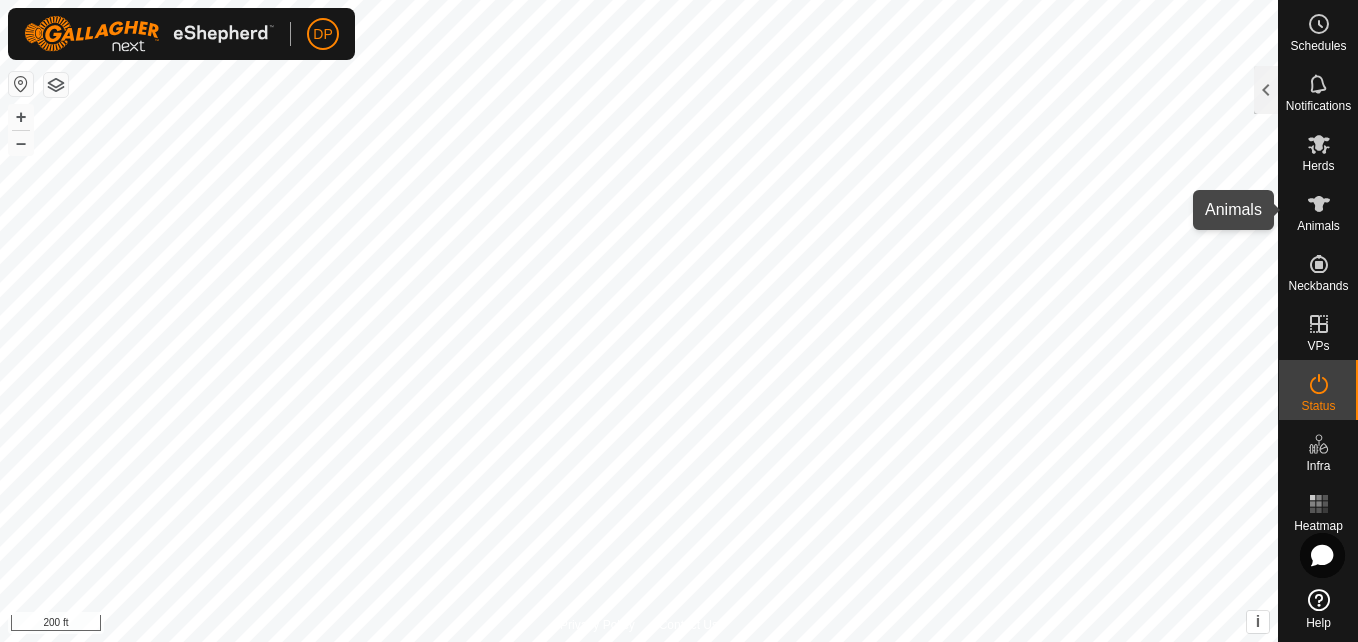 click on "Herds" at bounding box center (1318, 166) 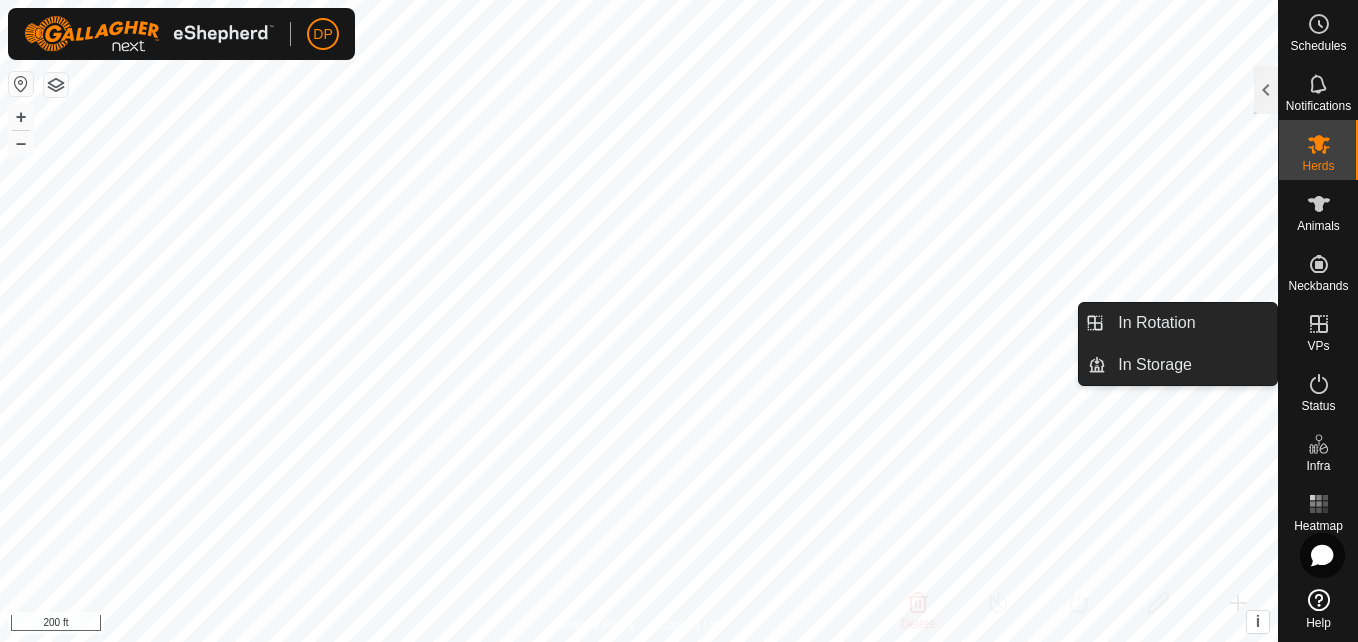 click 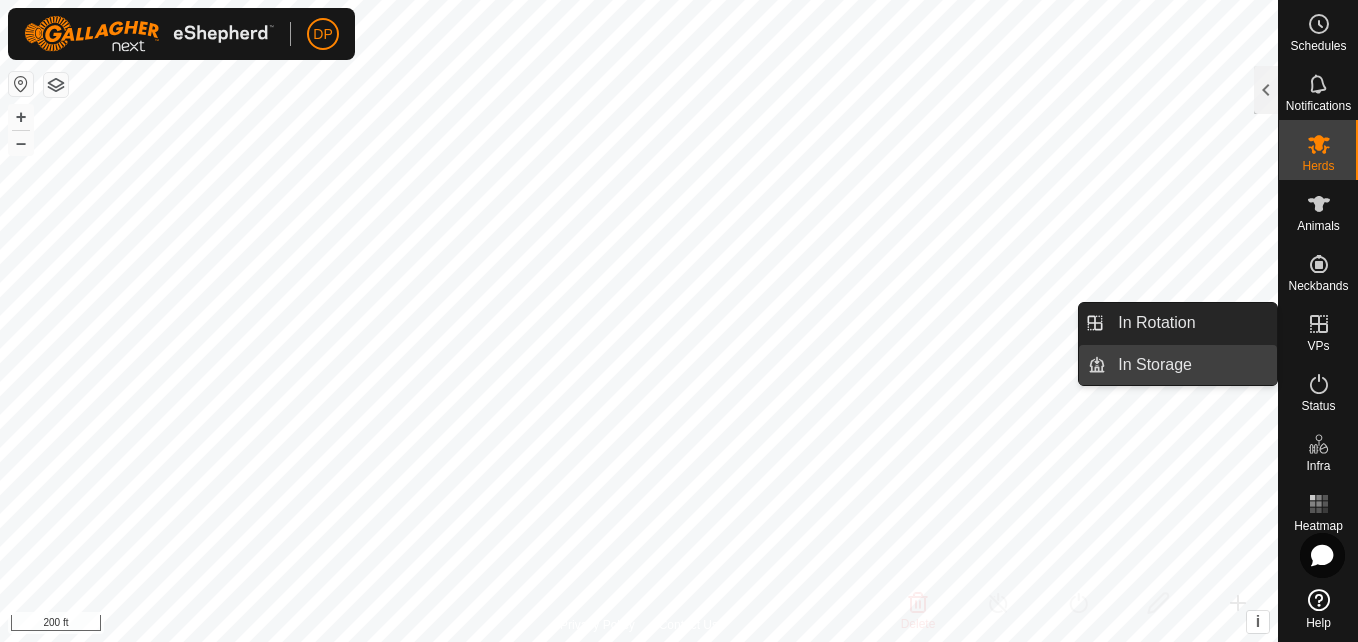 click on "In Storage" at bounding box center (1191, 365) 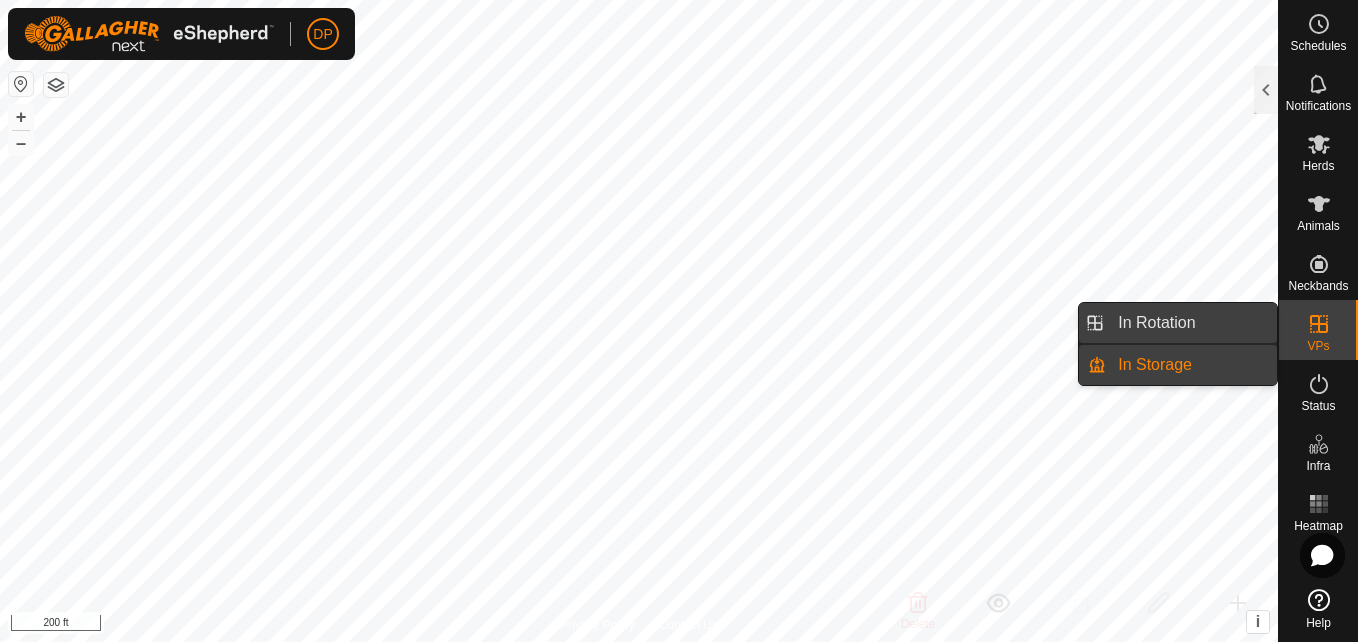 click on "In Rotation" at bounding box center [1191, 323] 